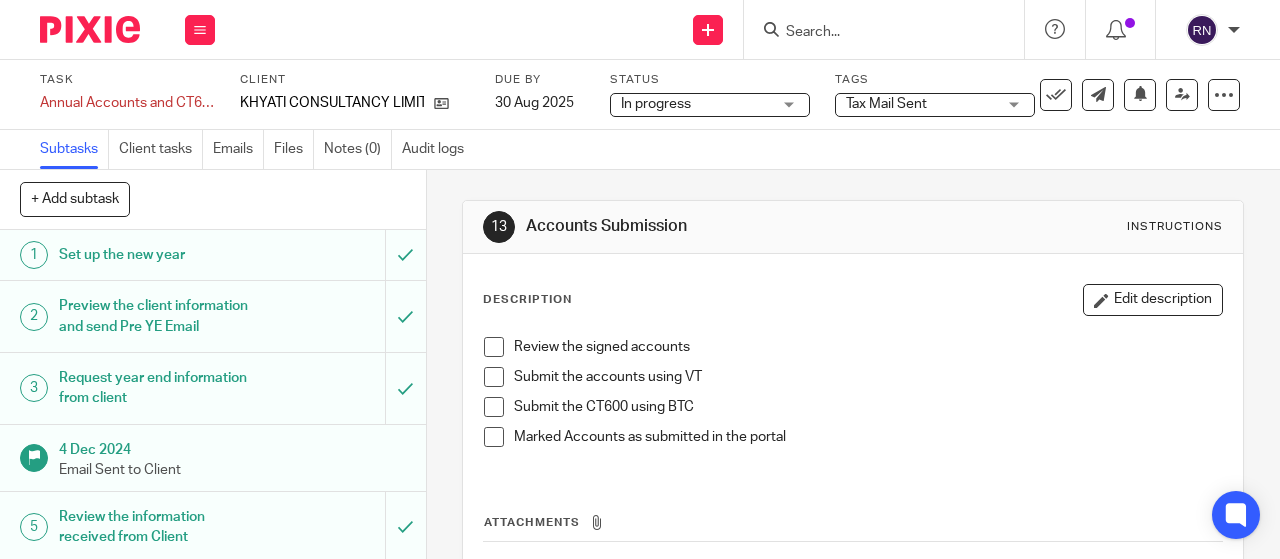 scroll, scrollTop: 0, scrollLeft: 0, axis: both 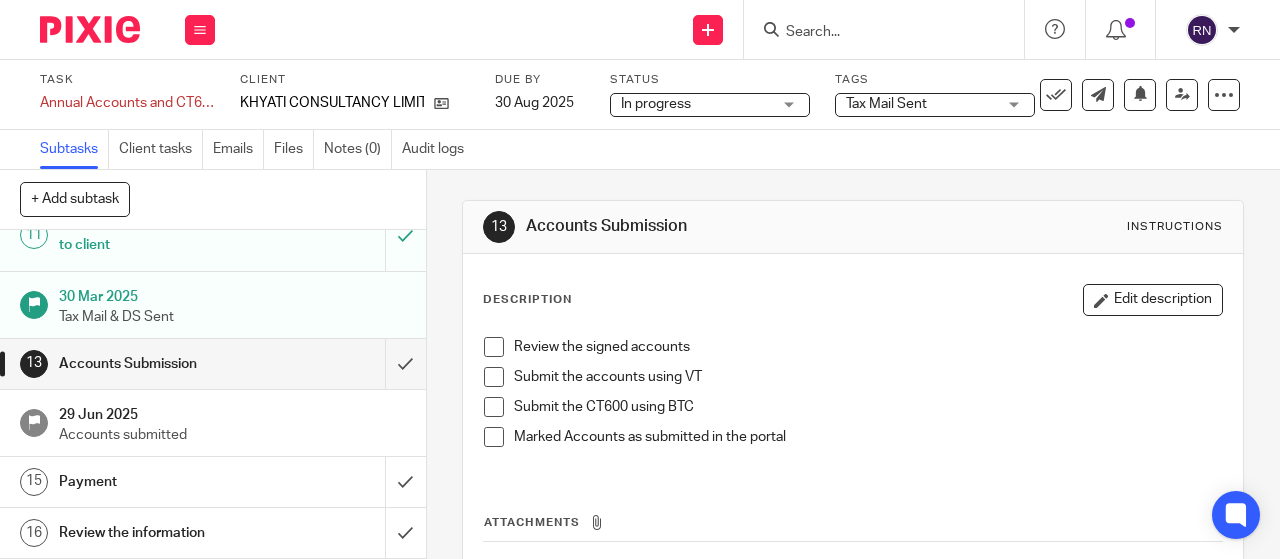 click at bounding box center [874, 33] 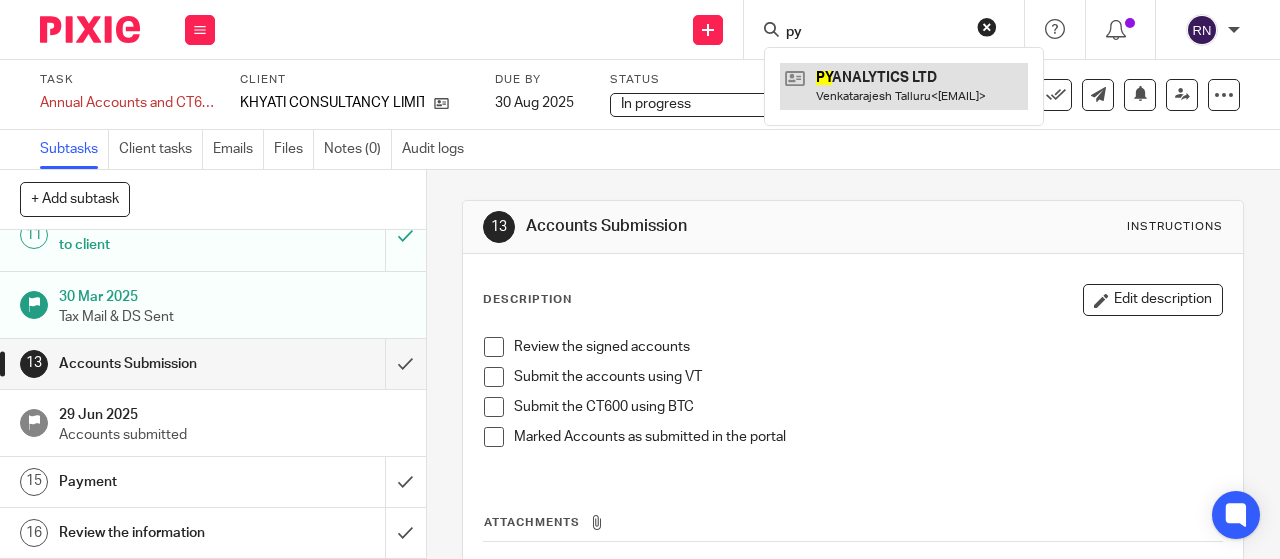 type on "py" 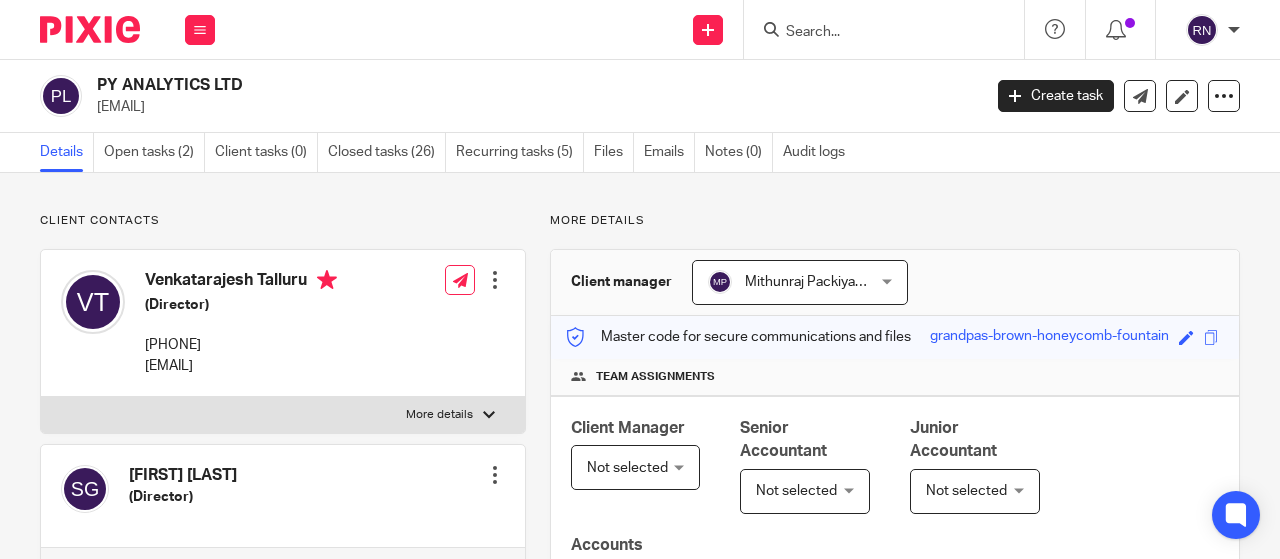 scroll, scrollTop: 0, scrollLeft: 0, axis: both 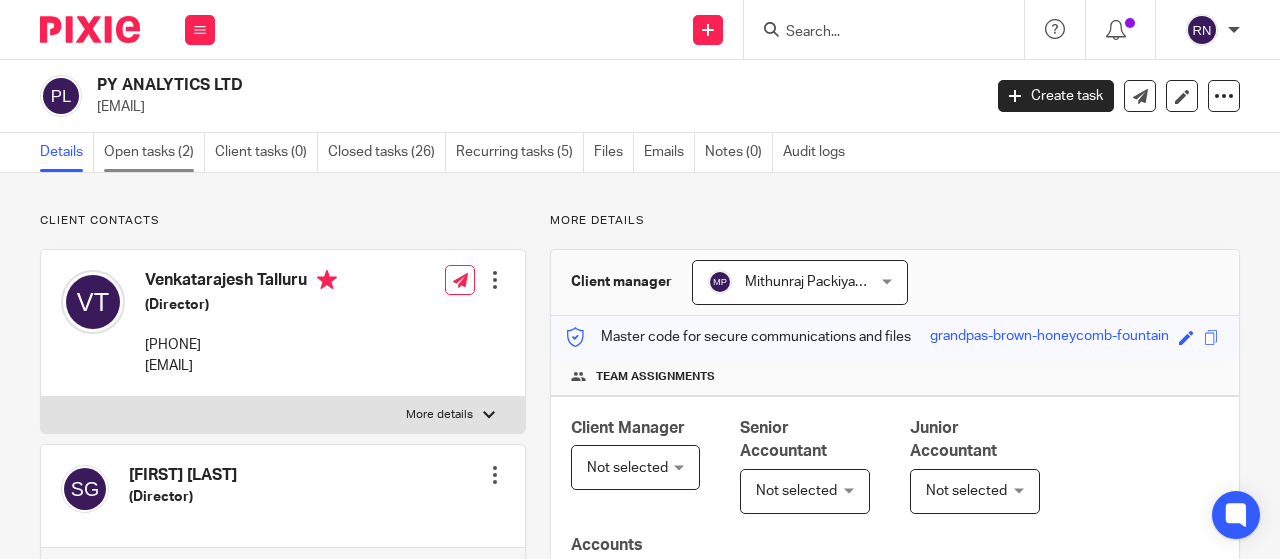 click on "Open tasks (2)" at bounding box center (154, 152) 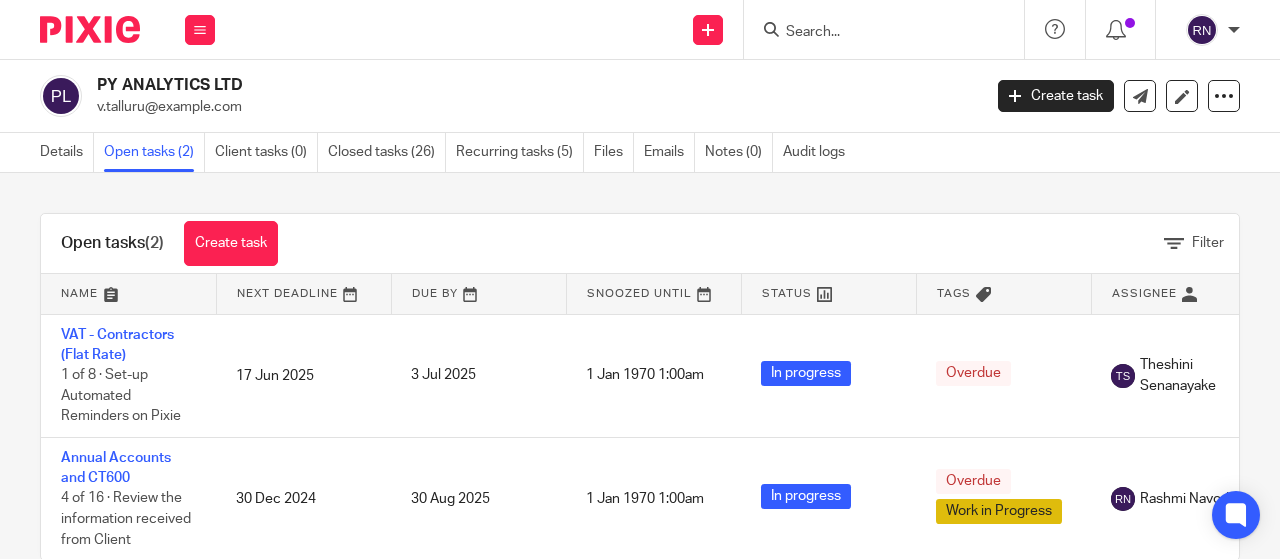 scroll, scrollTop: 0, scrollLeft: 0, axis: both 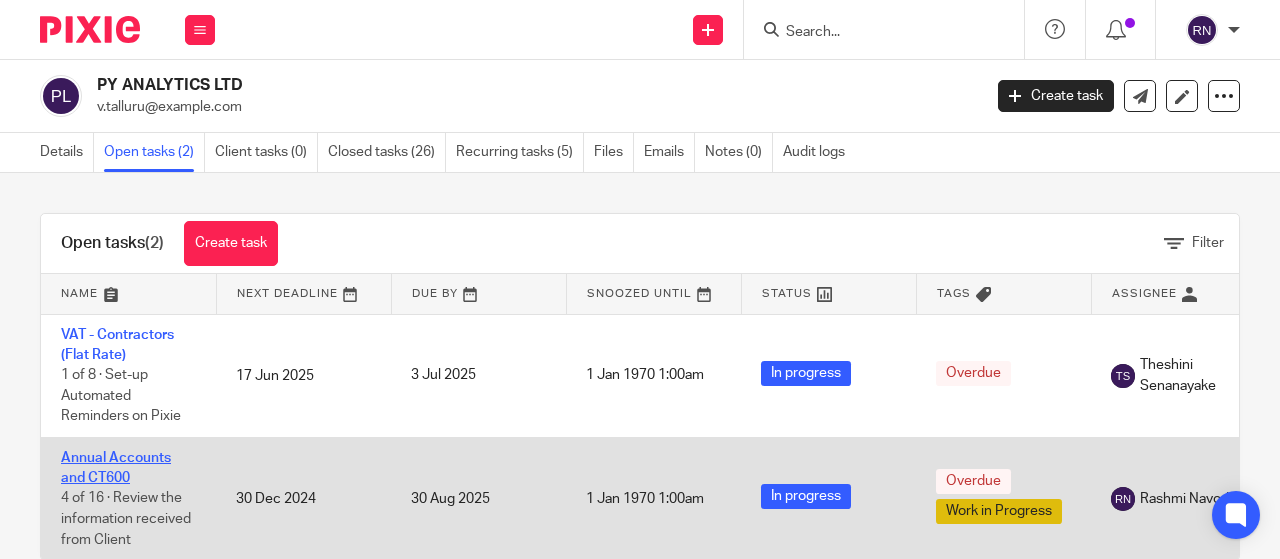 click on "Annual Accounts and CT600" at bounding box center (116, 468) 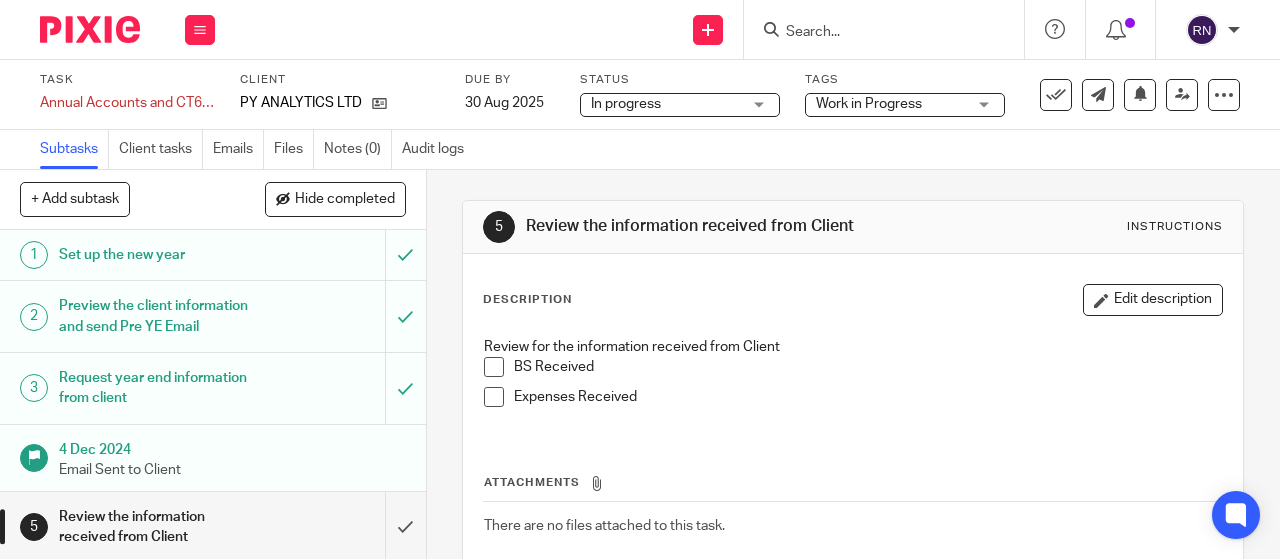 scroll, scrollTop: 0, scrollLeft: 0, axis: both 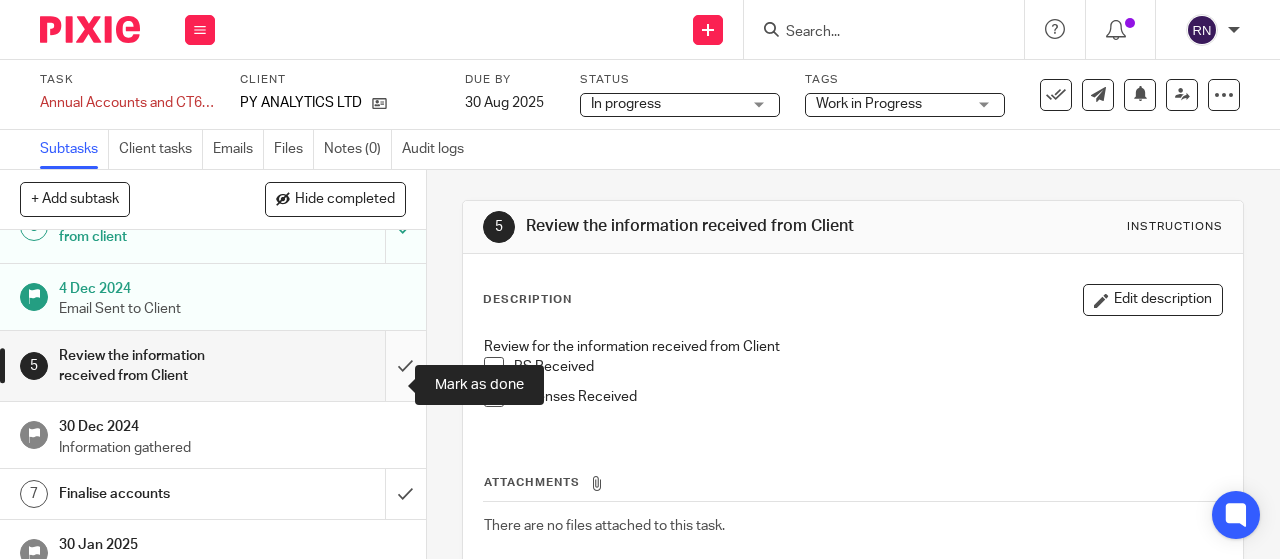 click at bounding box center (213, 366) 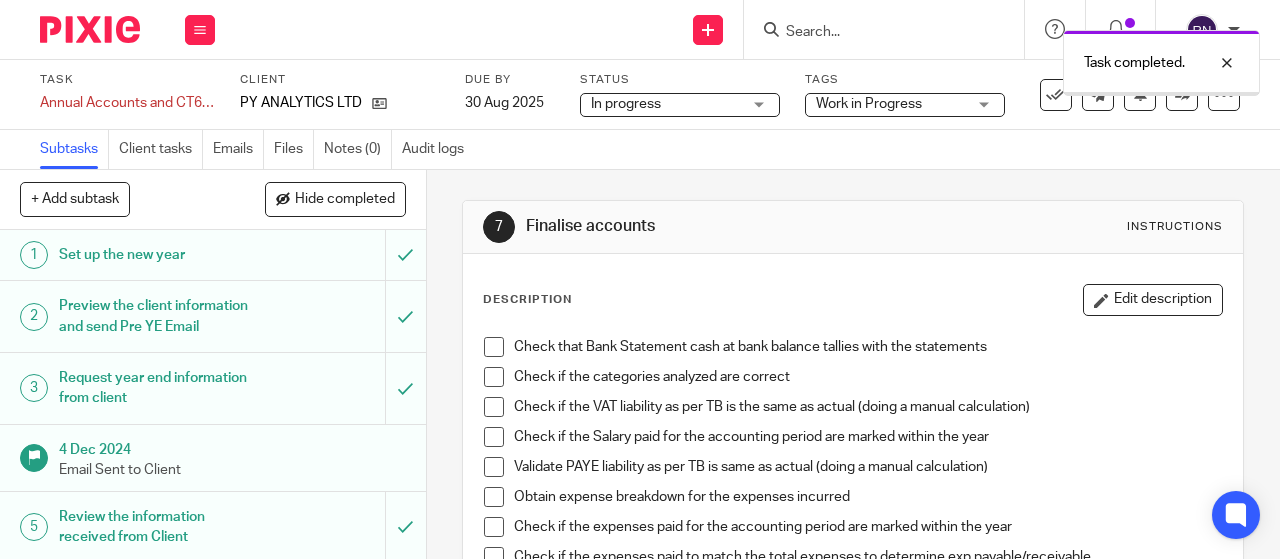 scroll, scrollTop: 0, scrollLeft: 0, axis: both 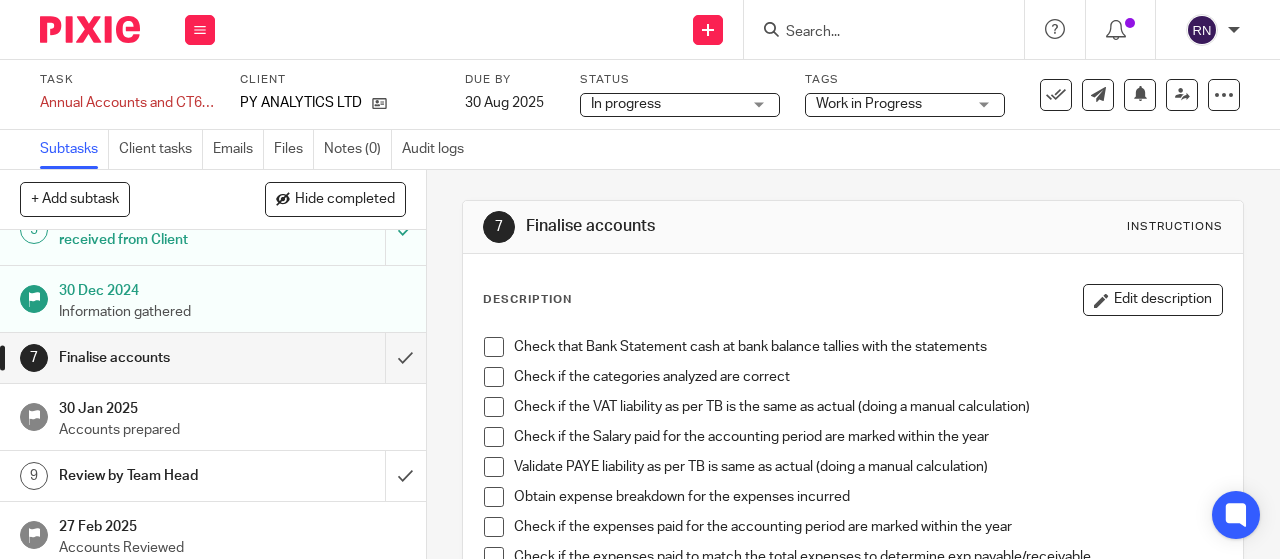 click on "30 Jan 2025
Accounts prepared" at bounding box center [213, 417] 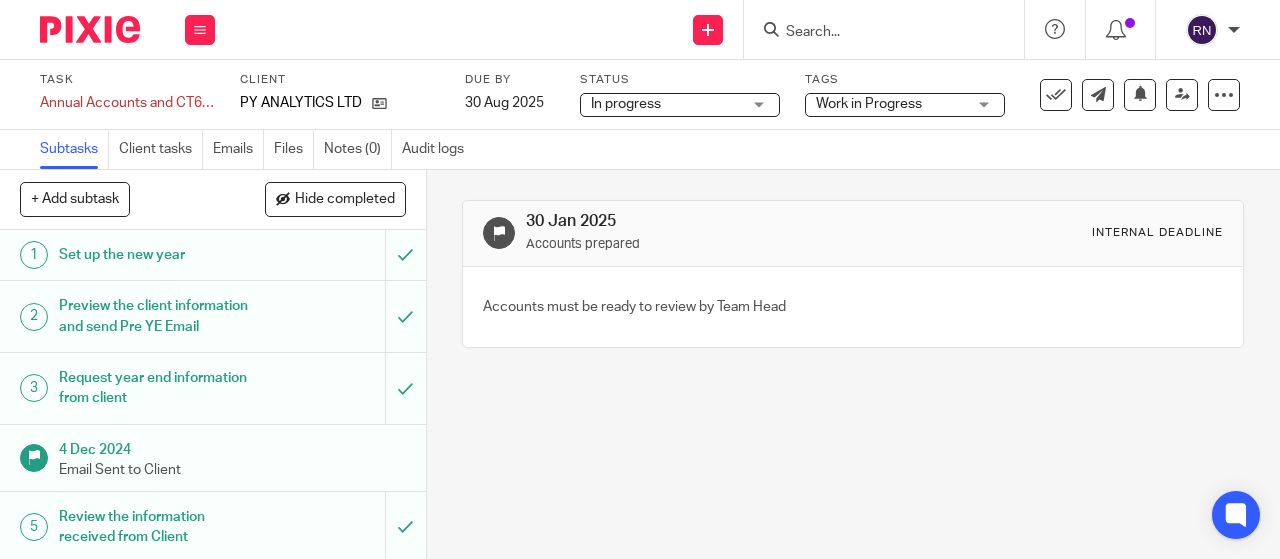 scroll, scrollTop: 0, scrollLeft: 0, axis: both 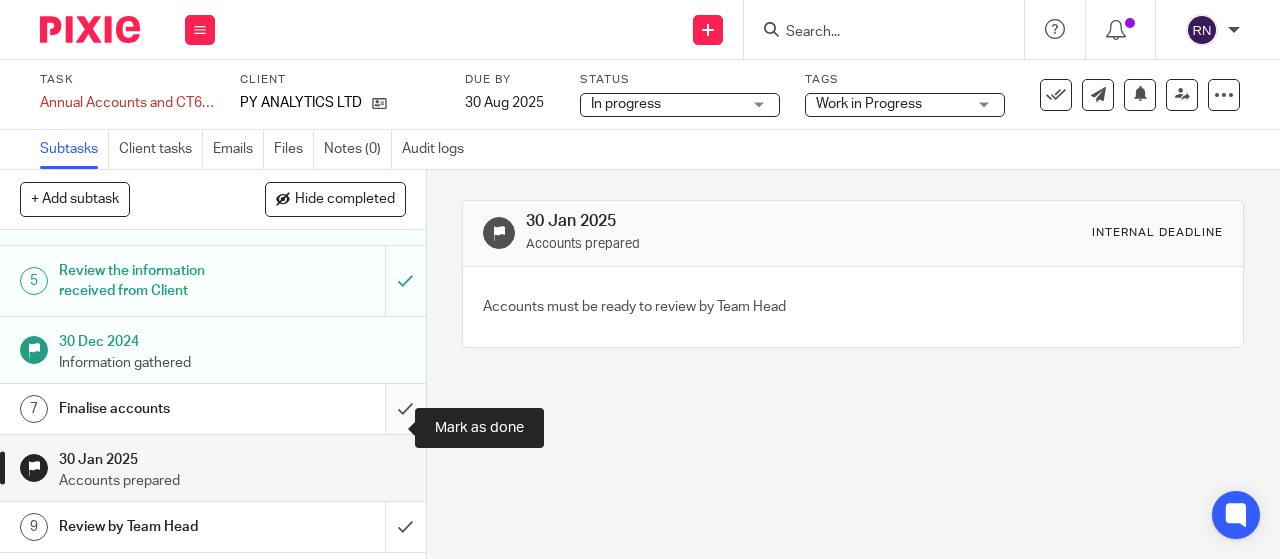 click at bounding box center (213, 409) 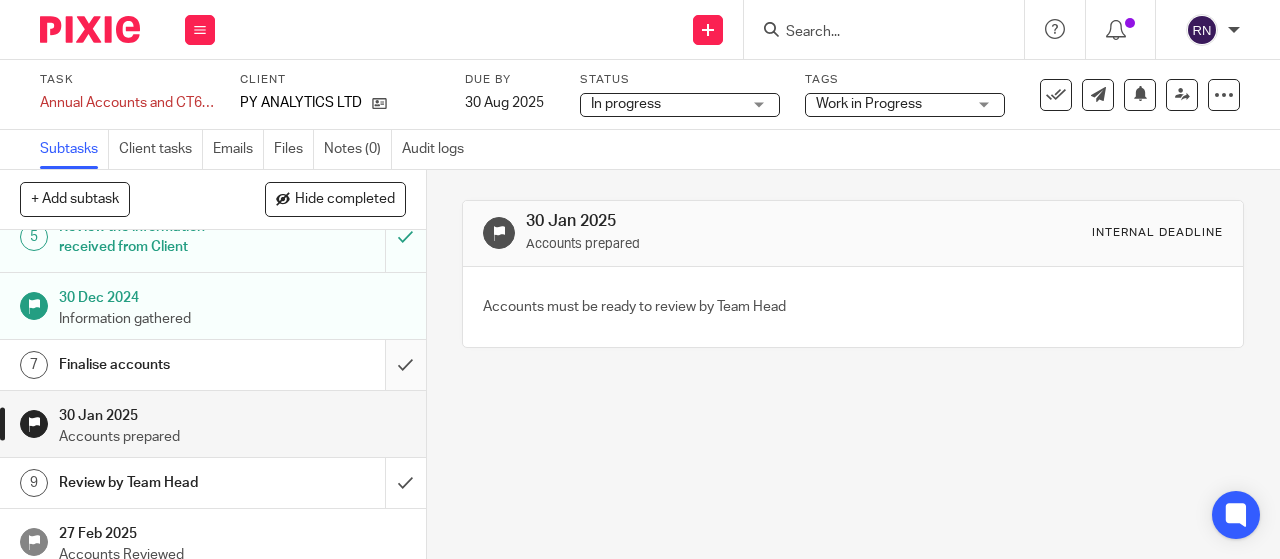 scroll, scrollTop: 301, scrollLeft: 0, axis: vertical 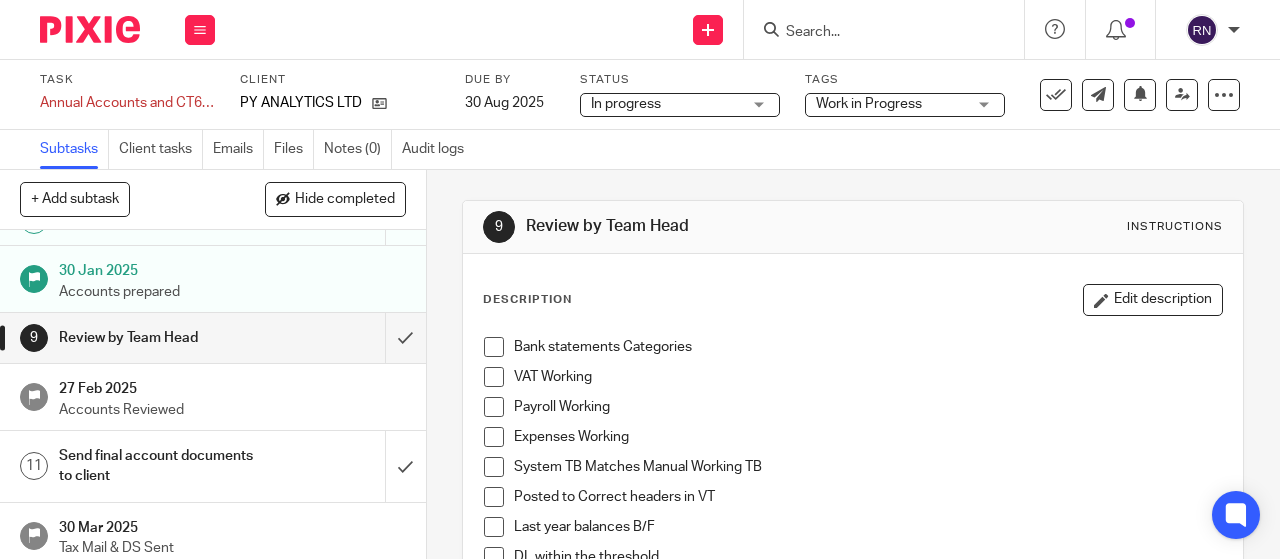 click on "Work in Progress" at bounding box center (869, 104) 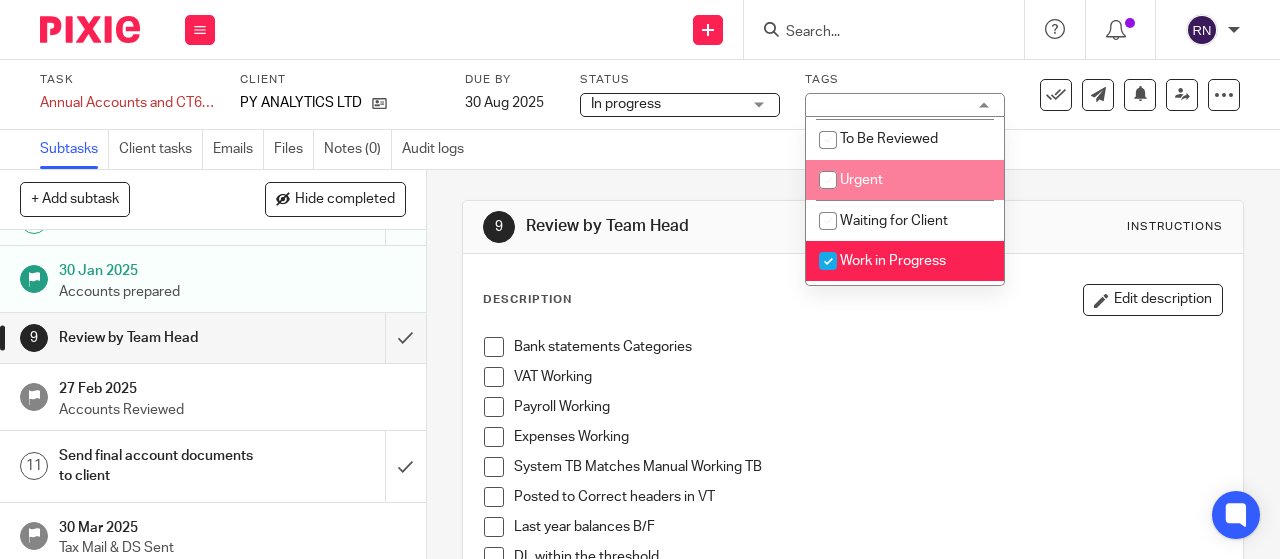scroll, scrollTop: 202, scrollLeft: 0, axis: vertical 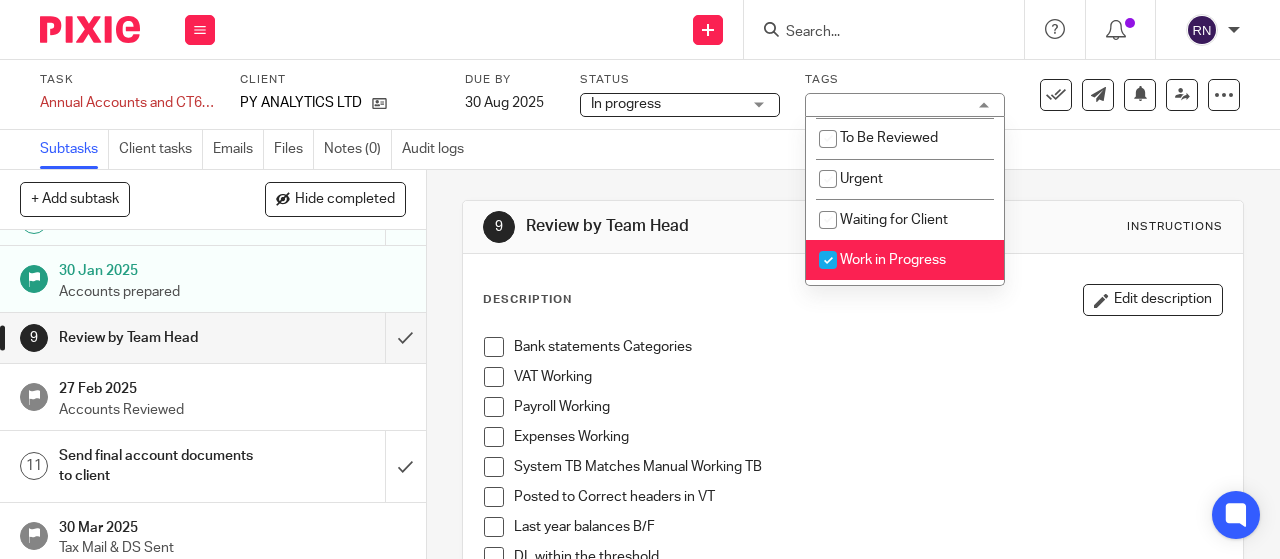 click on "Work in Progress" at bounding box center [905, 260] 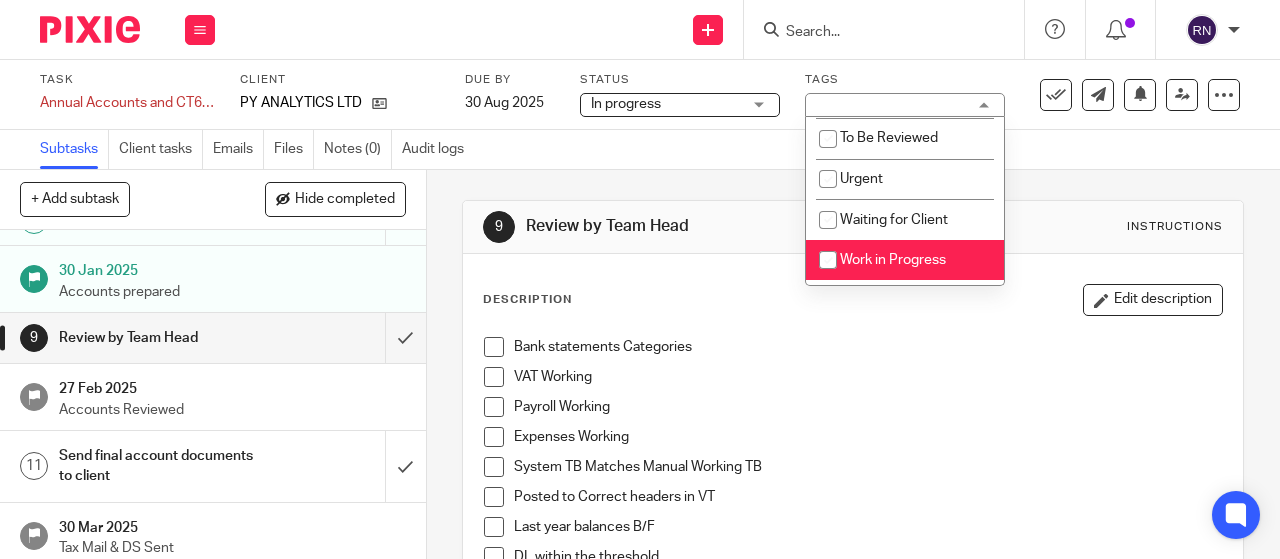 checkbox on "false" 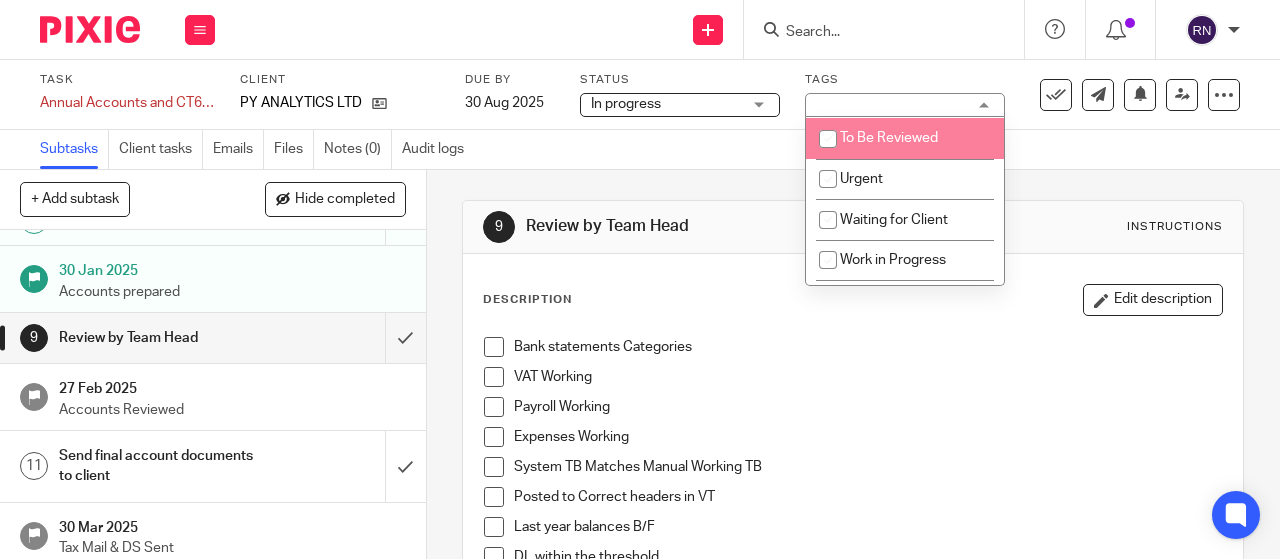 click at bounding box center [828, 139] 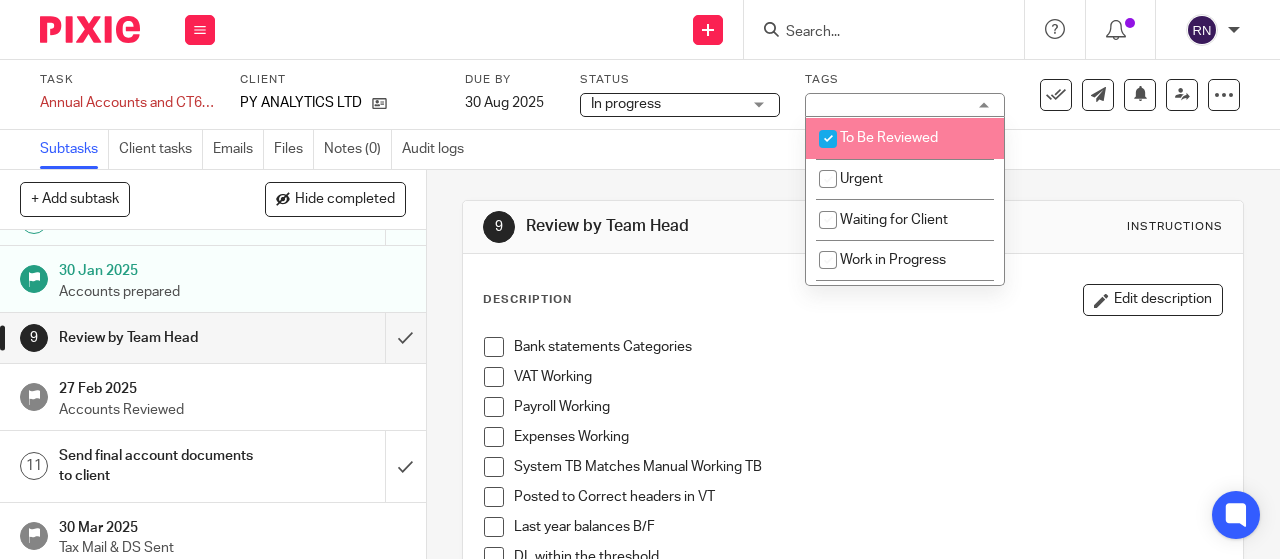 checkbox on "true" 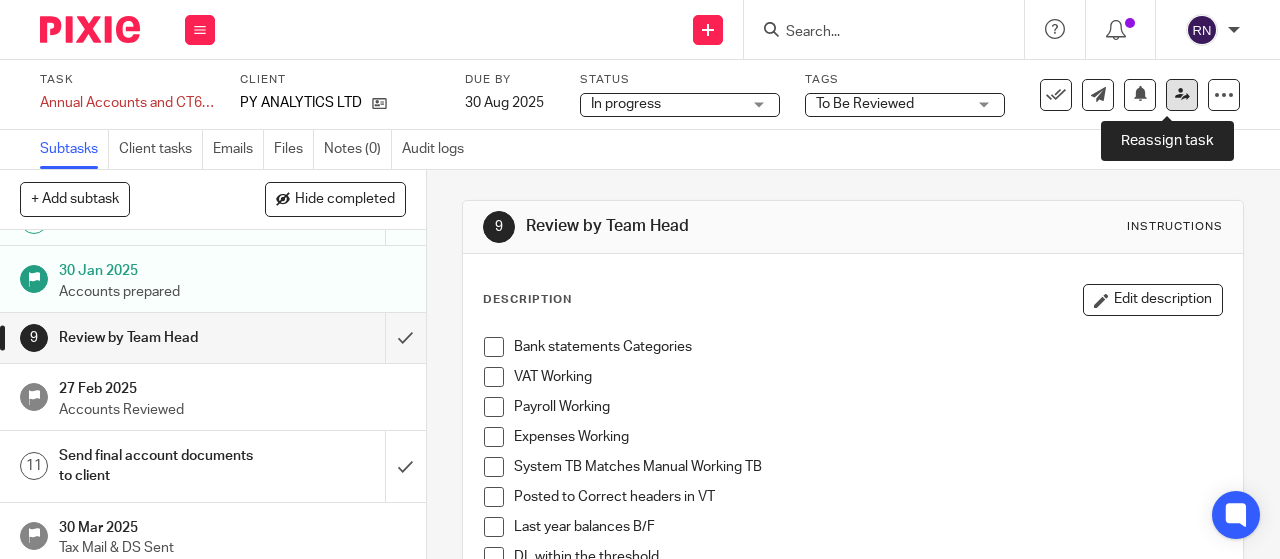 click at bounding box center [1182, 95] 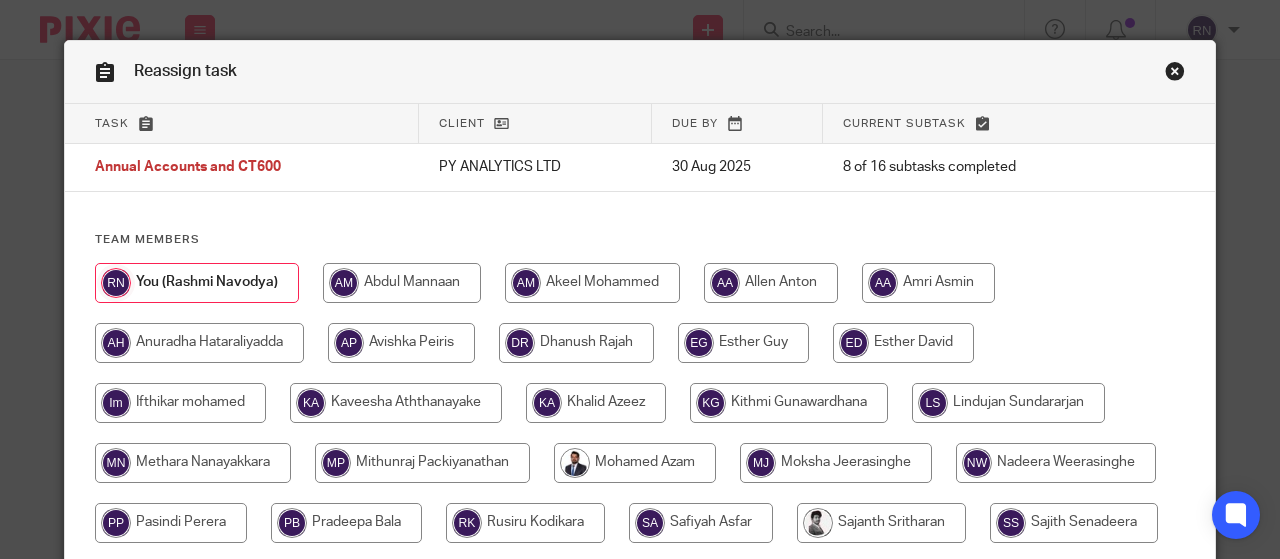scroll, scrollTop: 0, scrollLeft: 0, axis: both 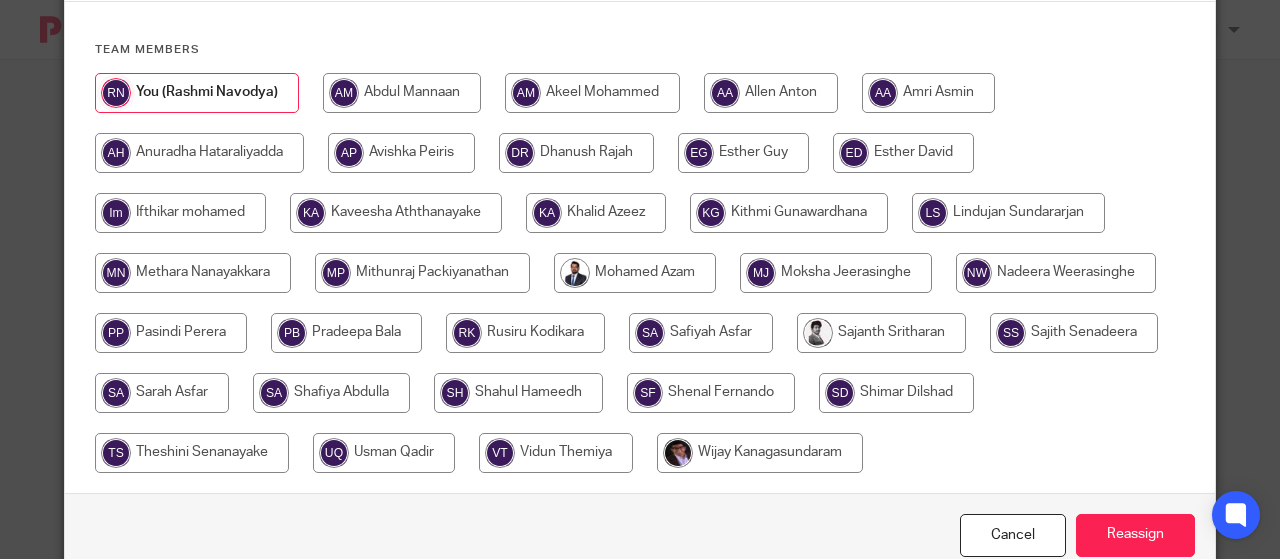 click at bounding box center [422, 273] 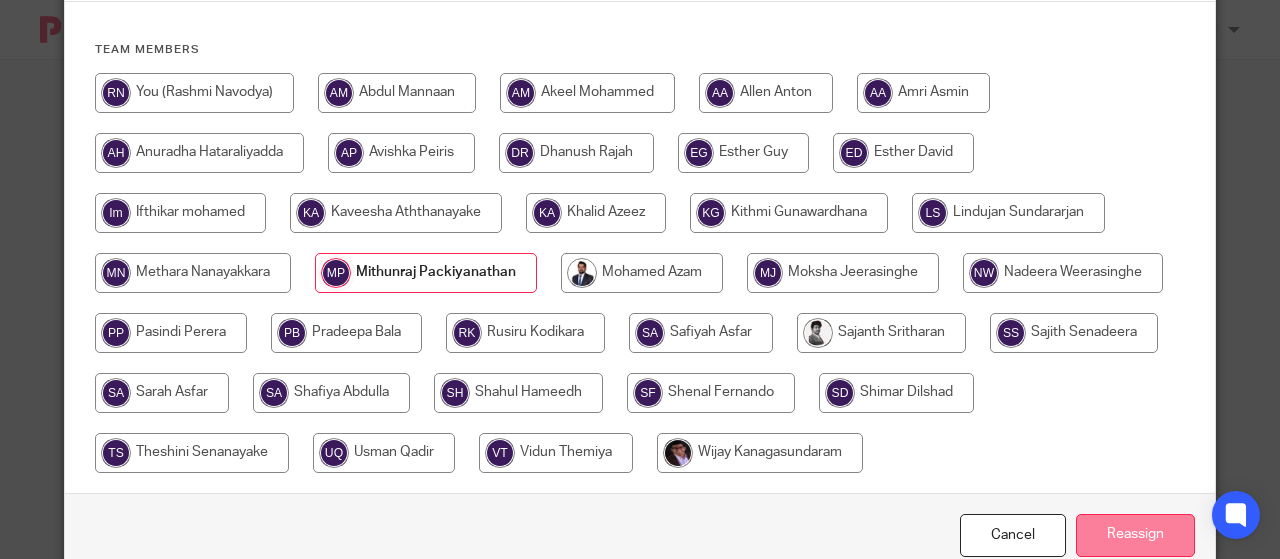 click on "Reassign" at bounding box center [1135, 535] 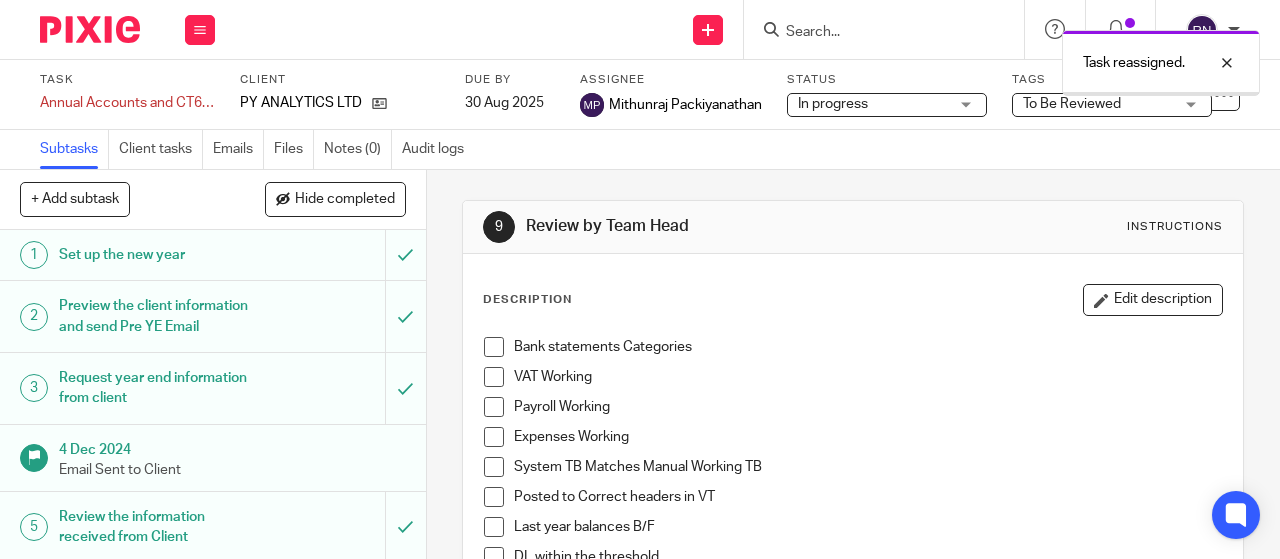 scroll, scrollTop: 0, scrollLeft: 0, axis: both 